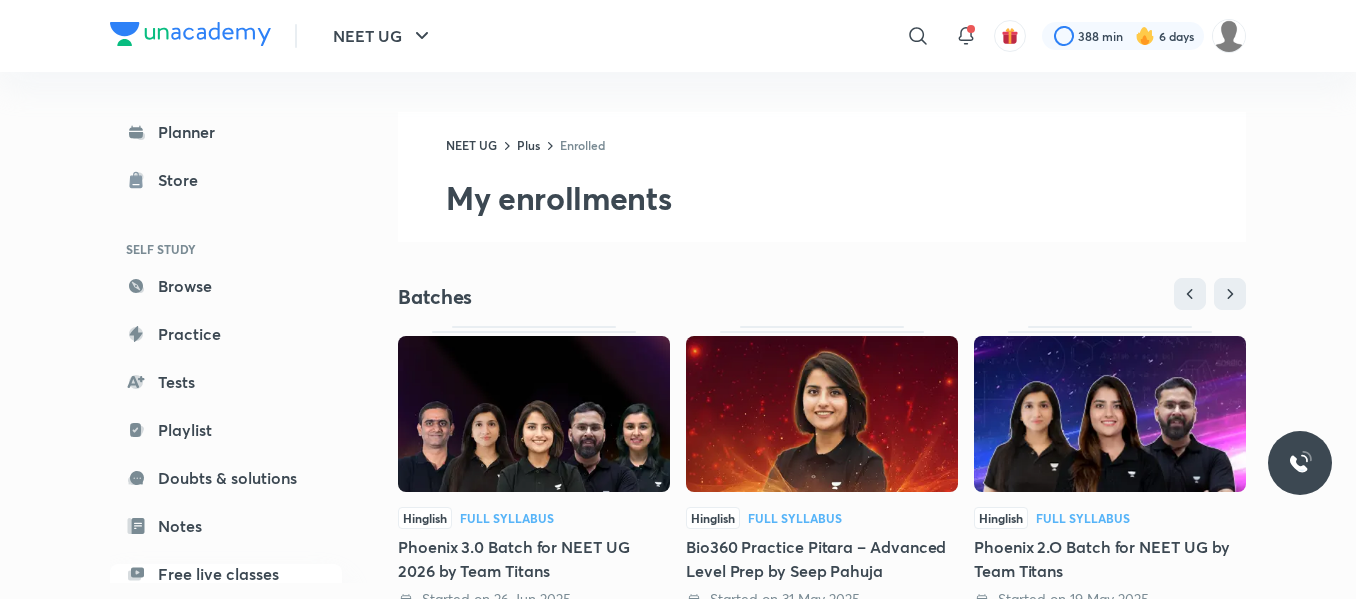 scroll, scrollTop: 574, scrollLeft: 0, axis: vertical 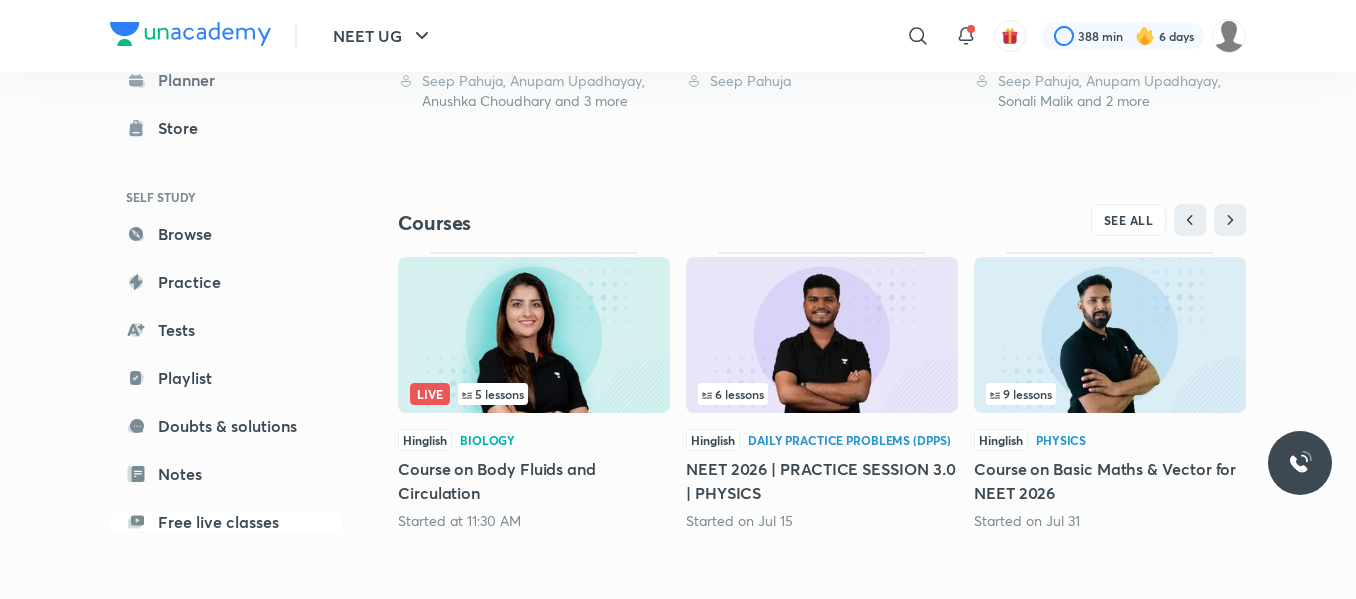 click at bounding box center (534, 335) 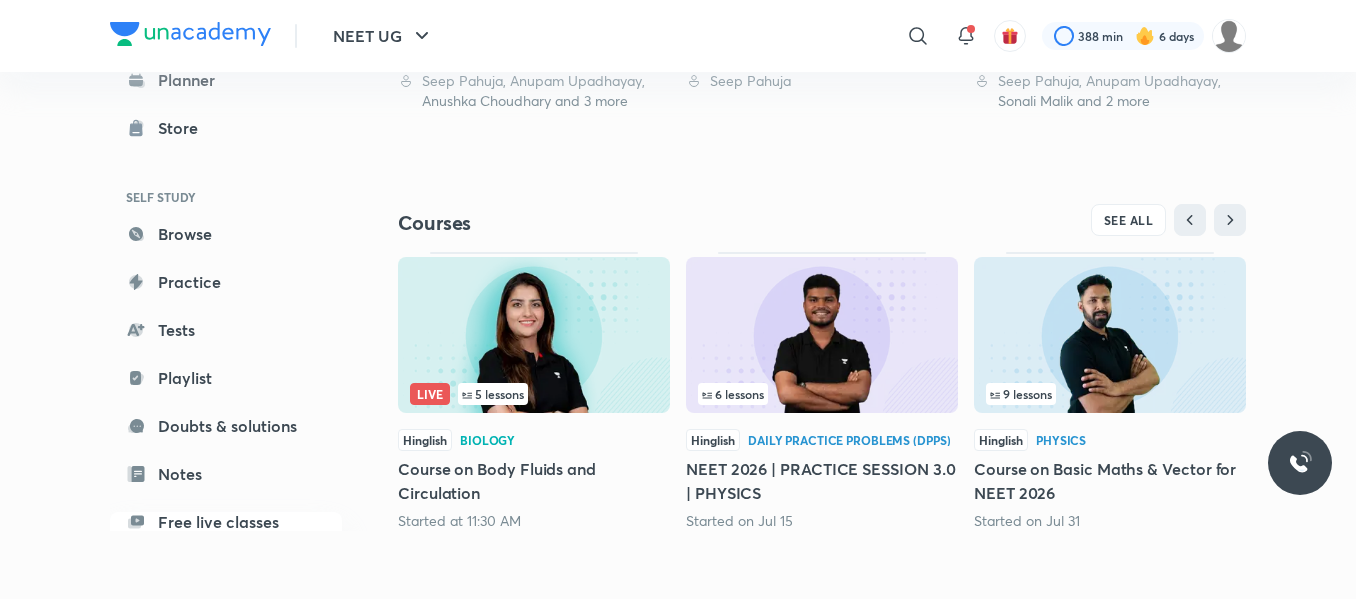 scroll, scrollTop: 0, scrollLeft: 0, axis: both 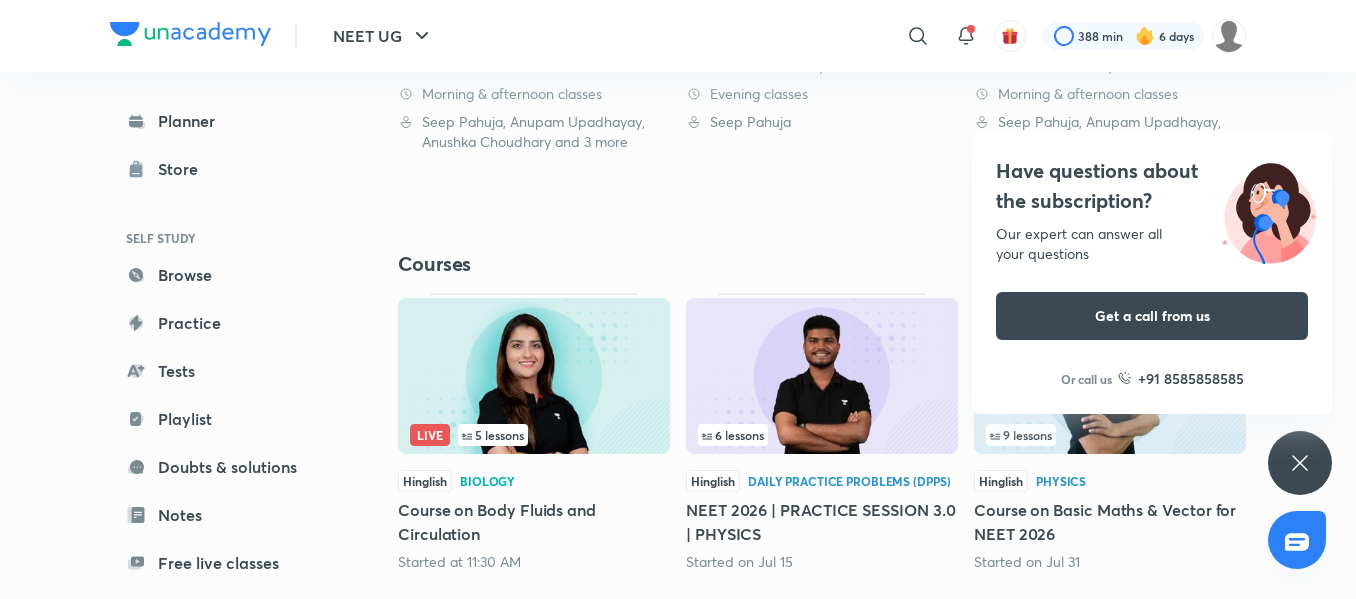 click at bounding box center [534, 376] 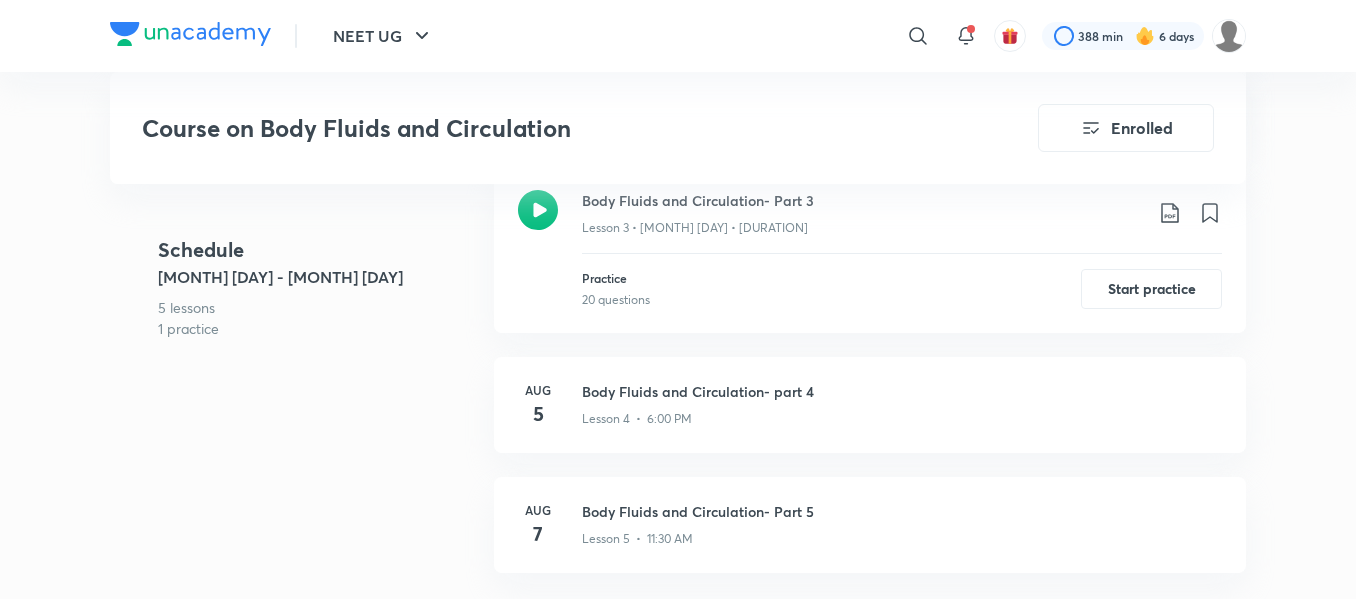 scroll, scrollTop: 1309, scrollLeft: 0, axis: vertical 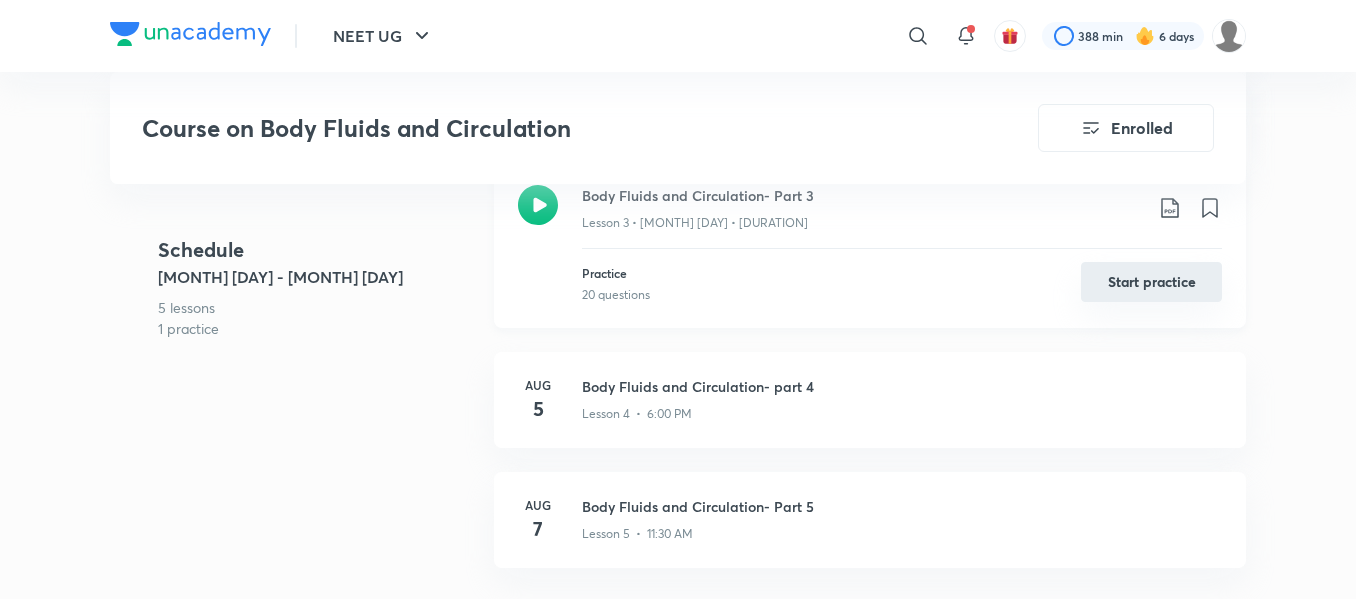 click on "Start practice" at bounding box center [1151, 282] 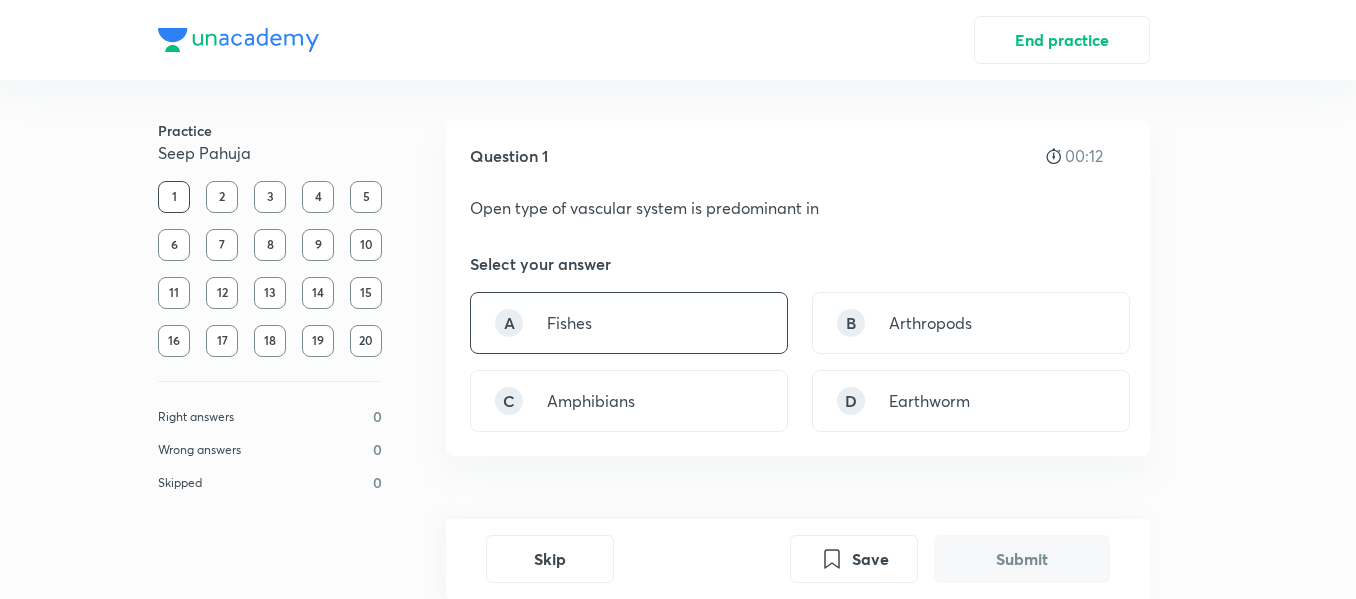 click on "A Fishes" at bounding box center (629, 323) 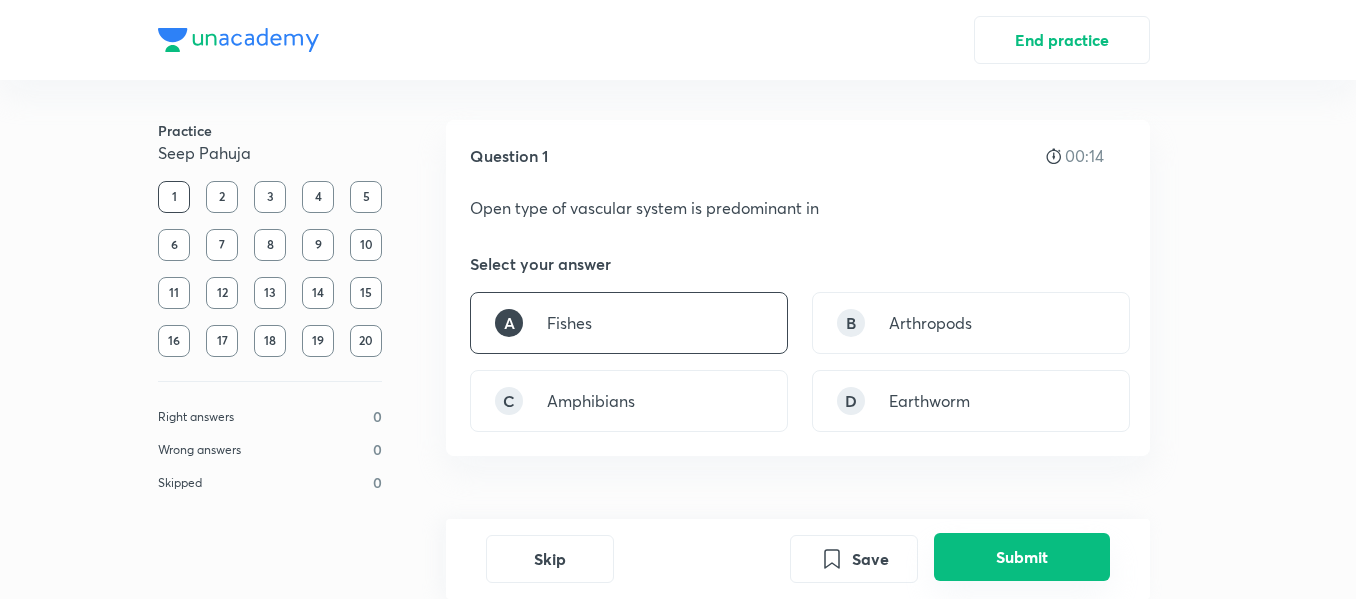 click on "Submit" at bounding box center [1022, 557] 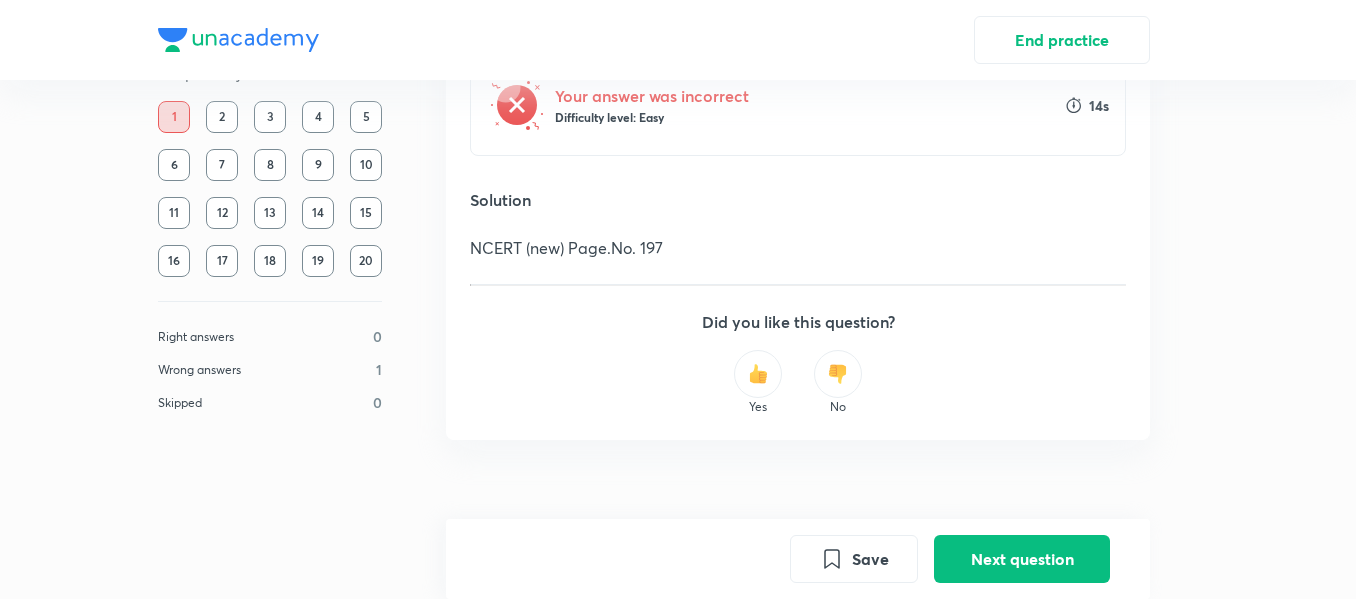 scroll, scrollTop: 507, scrollLeft: 0, axis: vertical 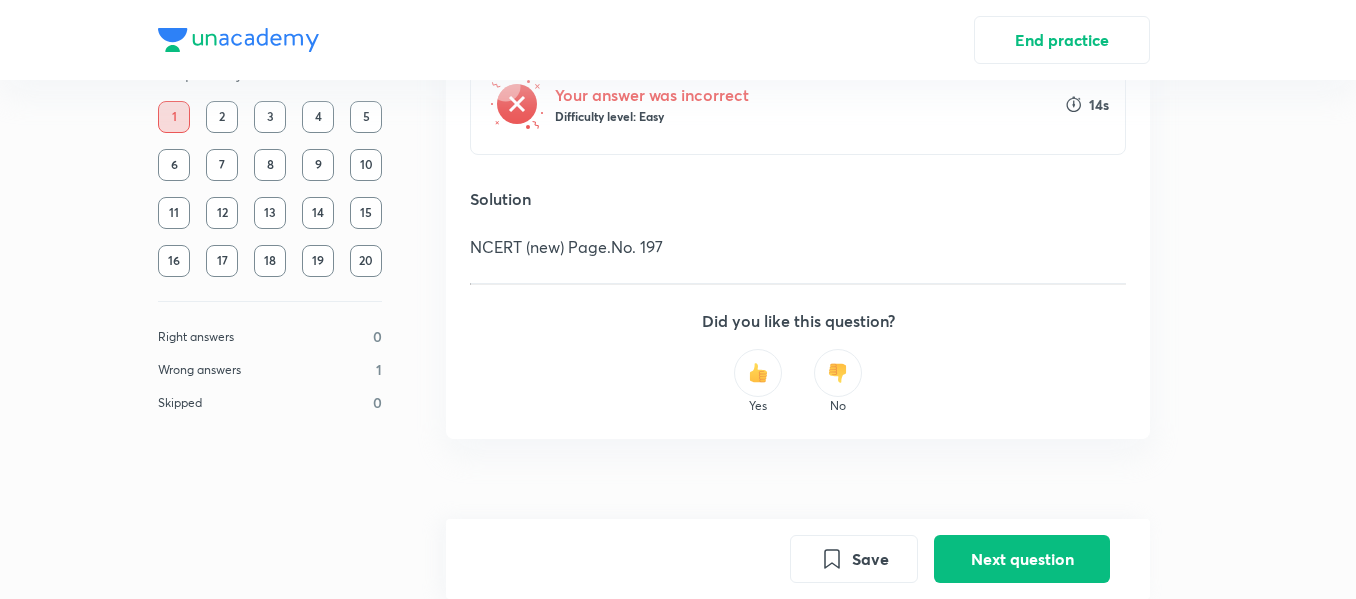 click at bounding box center [758, 373] 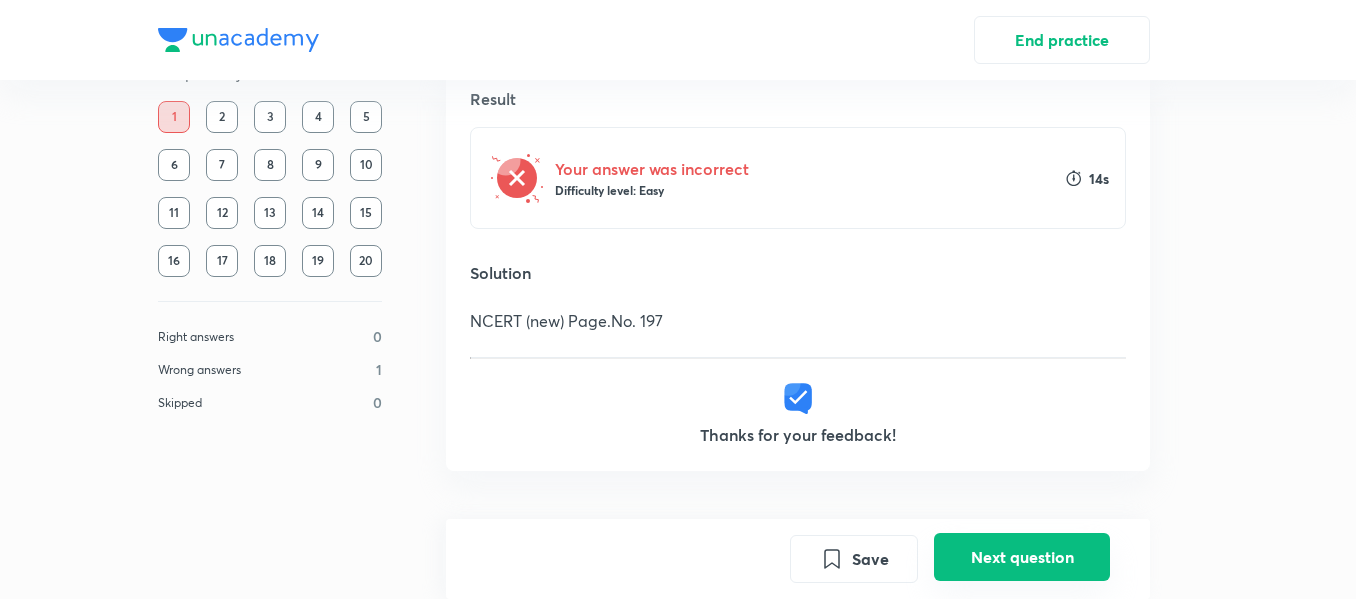scroll, scrollTop: 465, scrollLeft: 0, axis: vertical 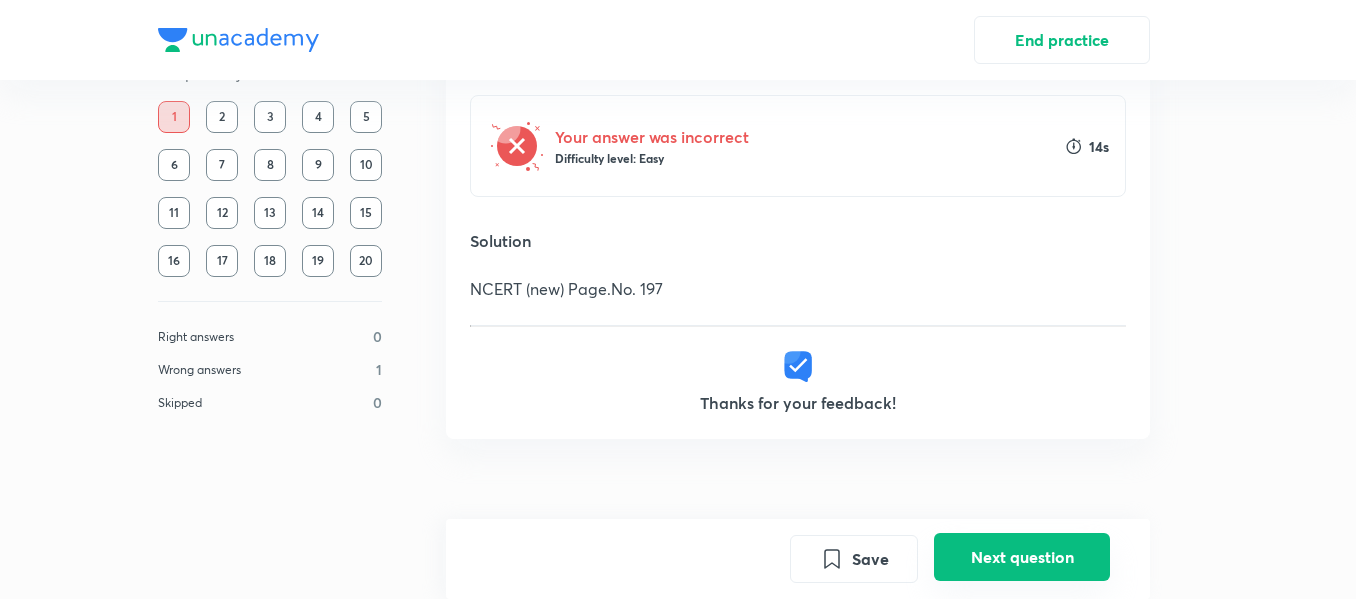 click on "Next question" at bounding box center (1022, 557) 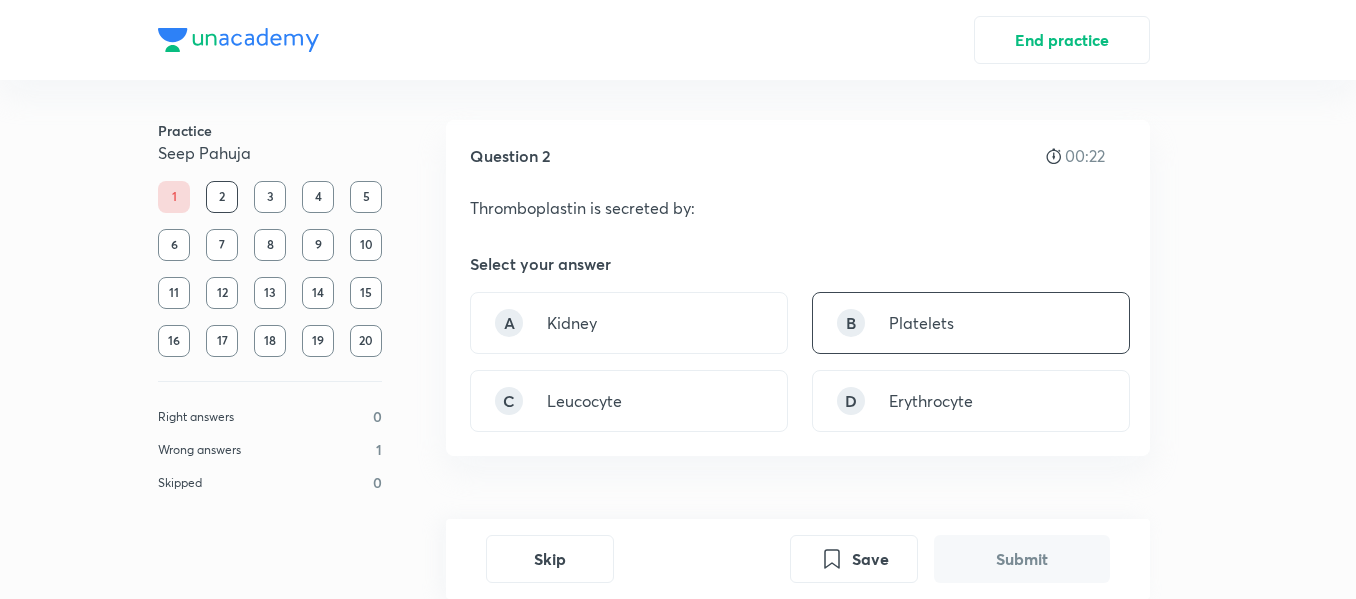 click on "B Platelets" at bounding box center (971, 323) 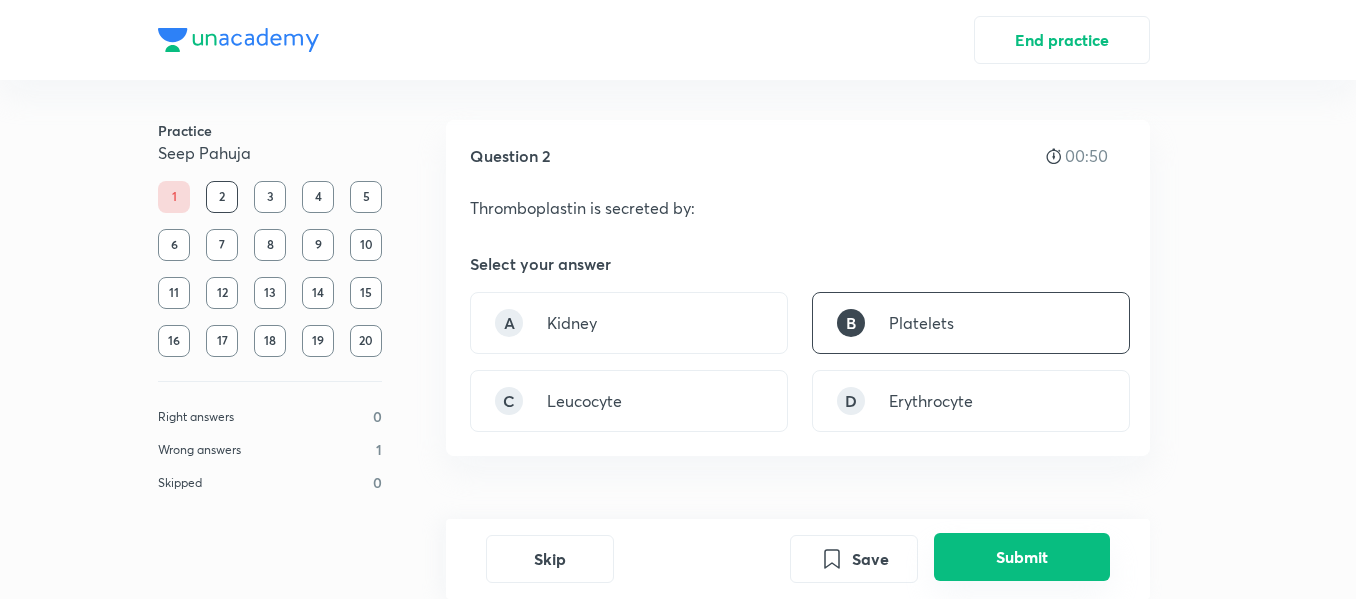 click on "Submit" at bounding box center [1022, 557] 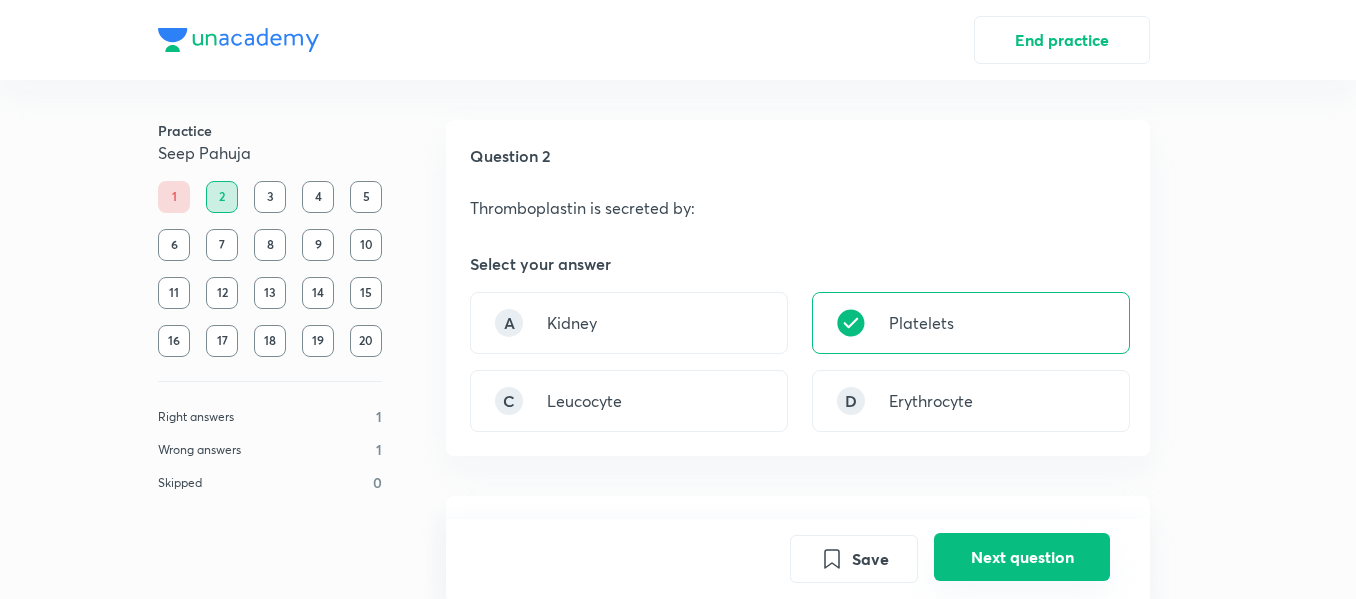 scroll, scrollTop: 496, scrollLeft: 0, axis: vertical 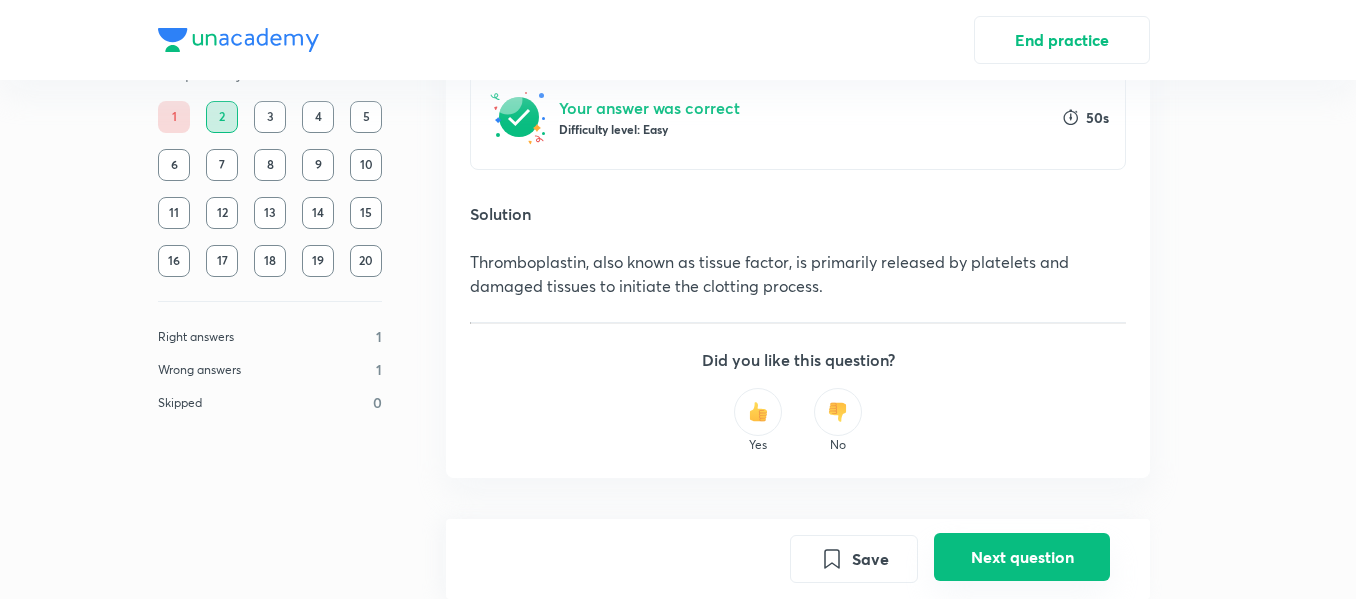 click on "Next question" at bounding box center (1022, 557) 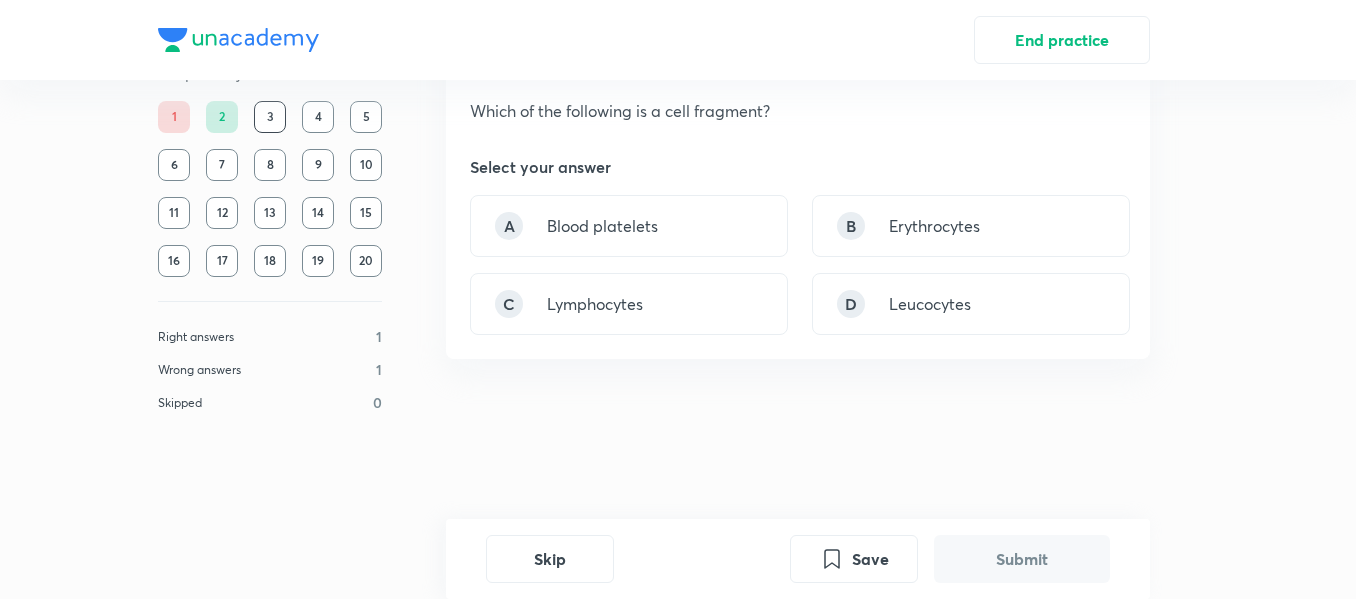 scroll, scrollTop: 0, scrollLeft: 0, axis: both 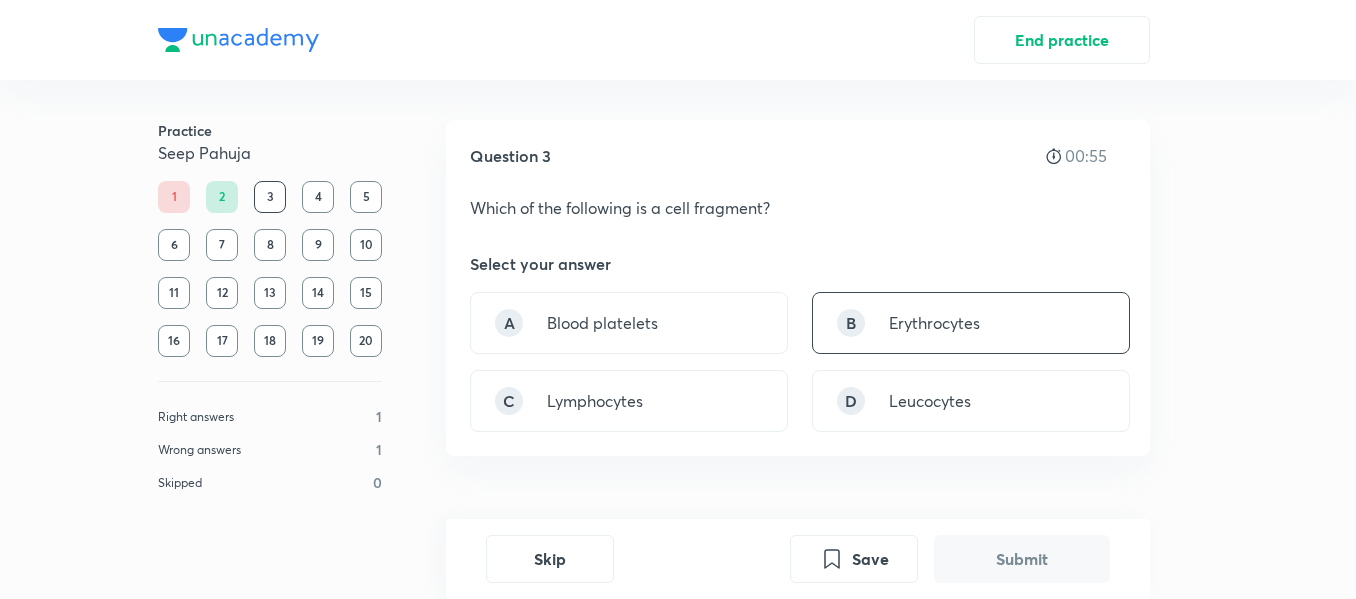 click on "B Erythrocytes" at bounding box center [971, 323] 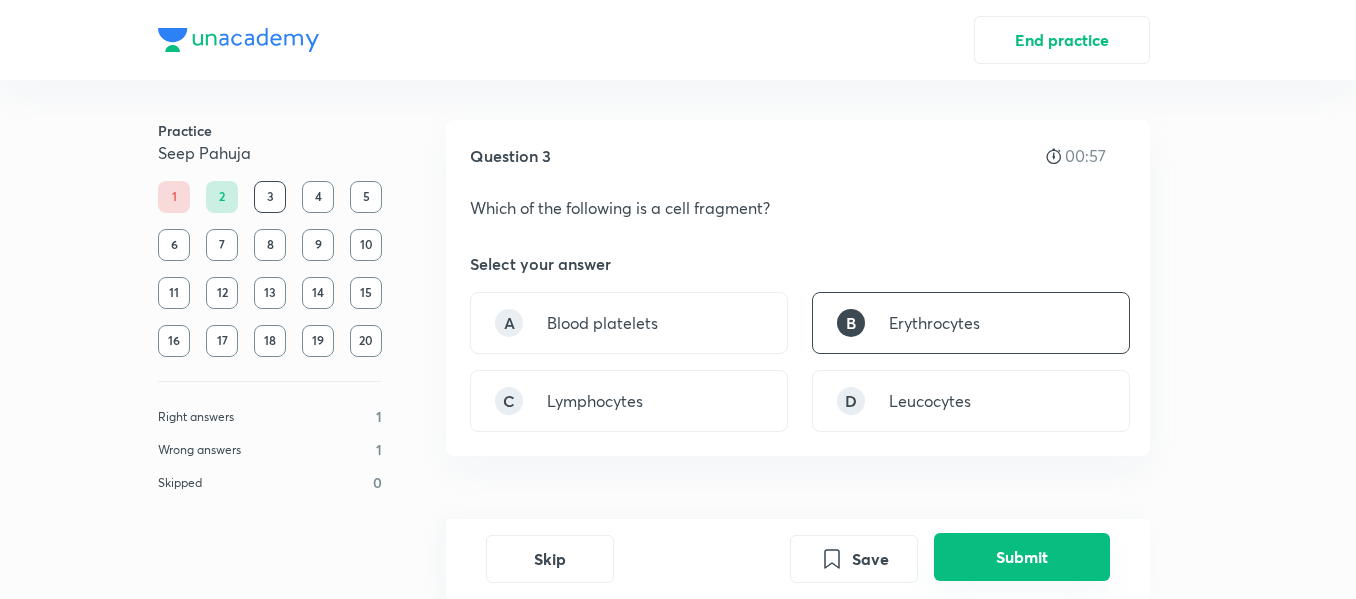 click on "Submit" at bounding box center (1022, 557) 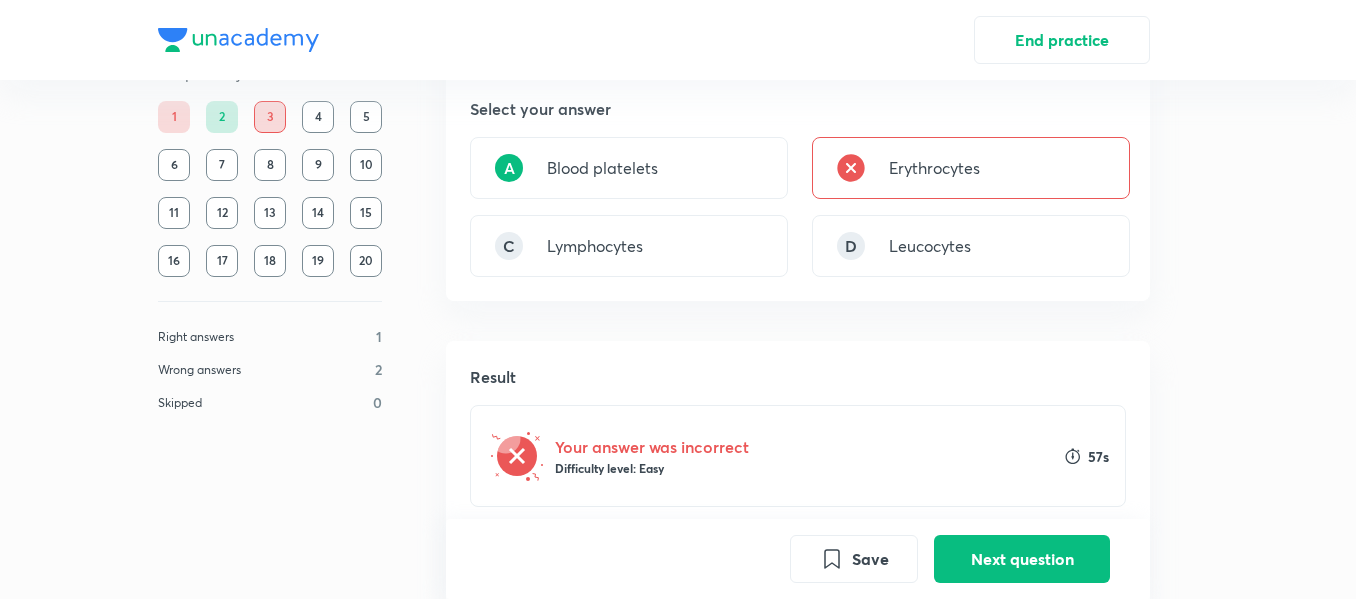 scroll, scrollTop: 148, scrollLeft: 0, axis: vertical 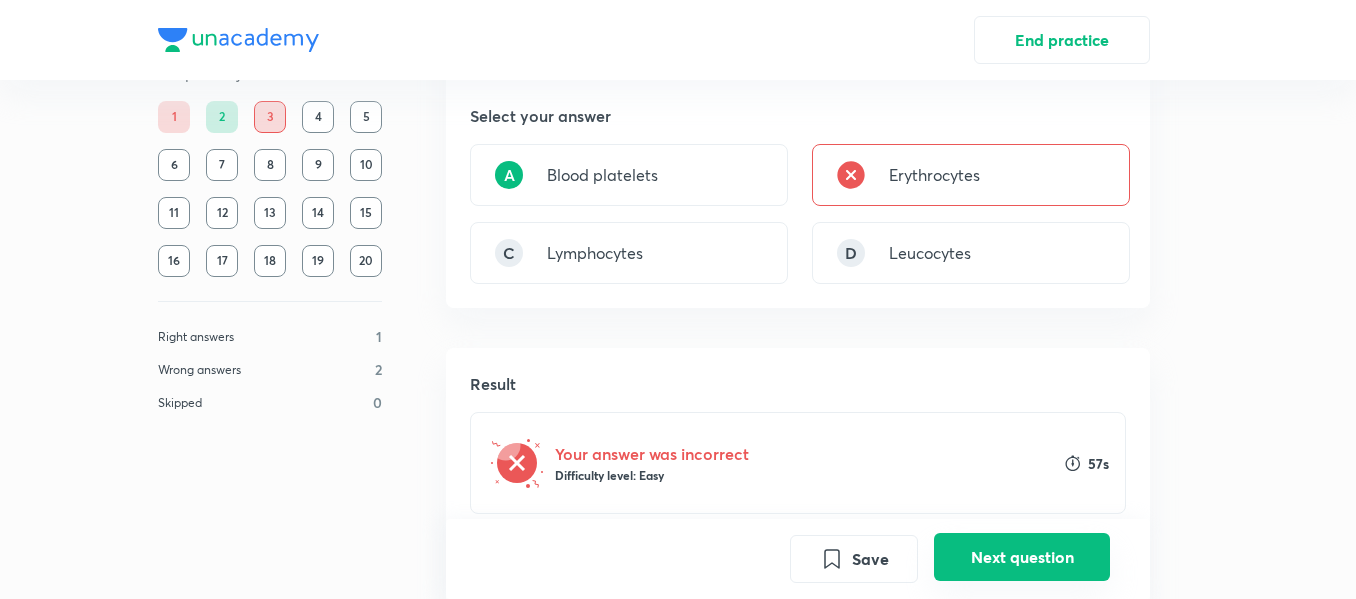 click on "Next question" at bounding box center [1022, 557] 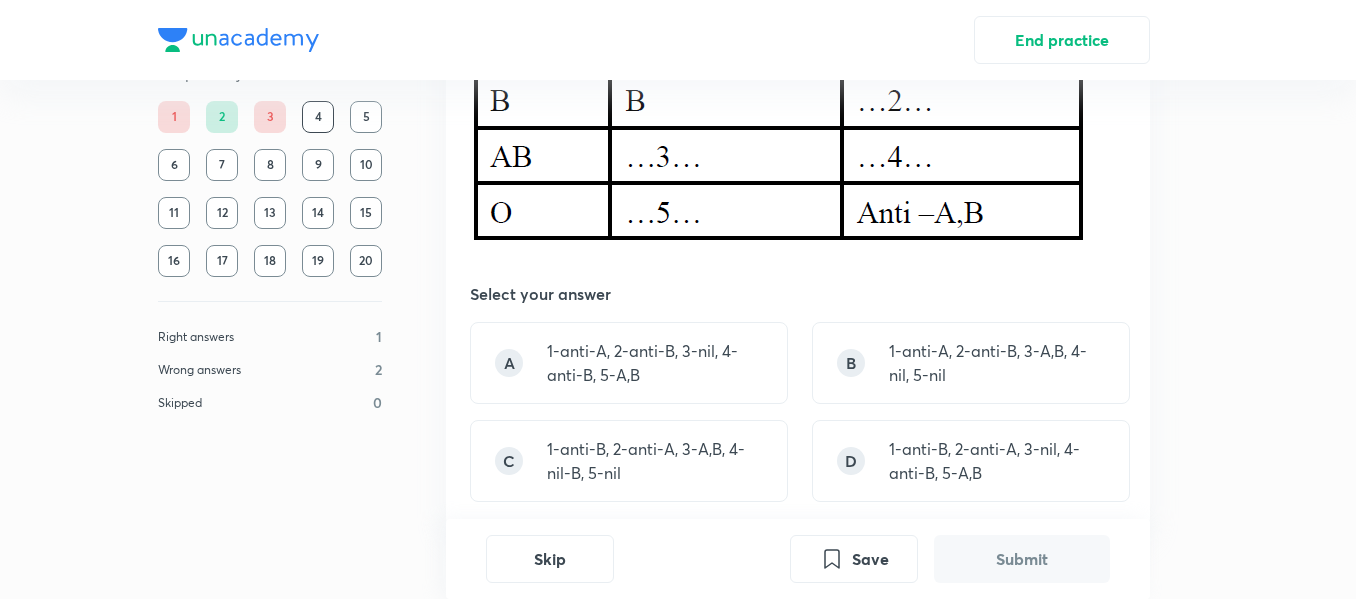 scroll, scrollTop: 299, scrollLeft: 0, axis: vertical 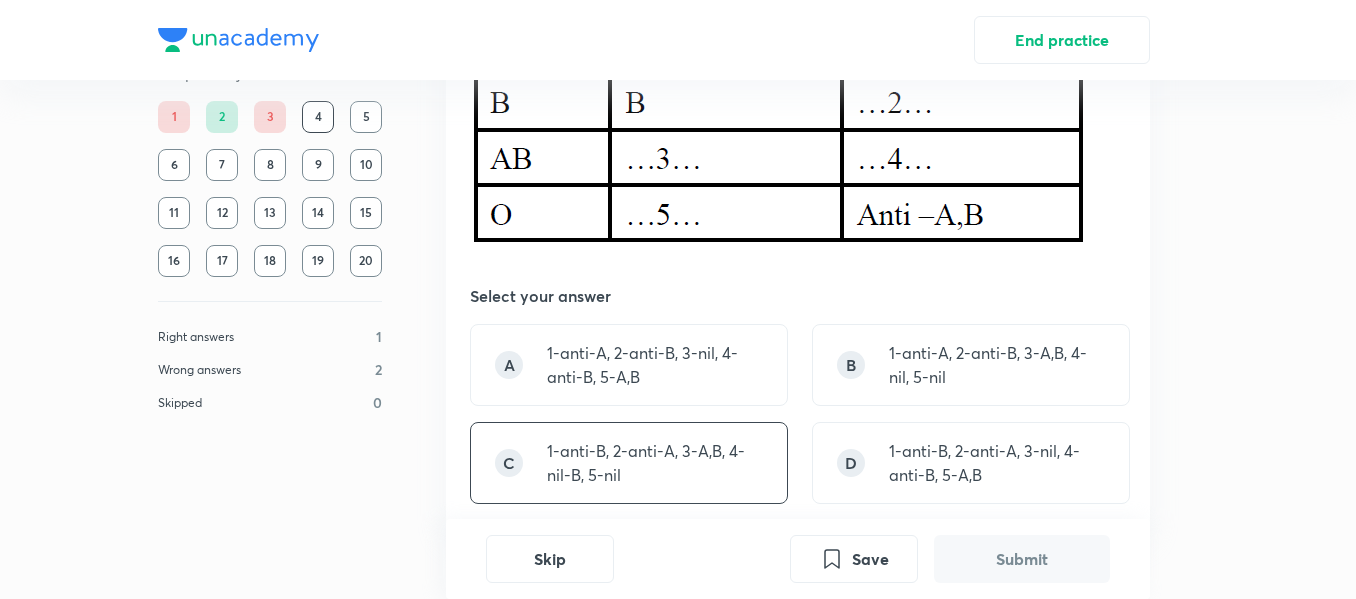 click on "1-anti-B, 2-anti-A, 3-A,B, 4-nil-B, 5-nil" at bounding box center [655, 463] 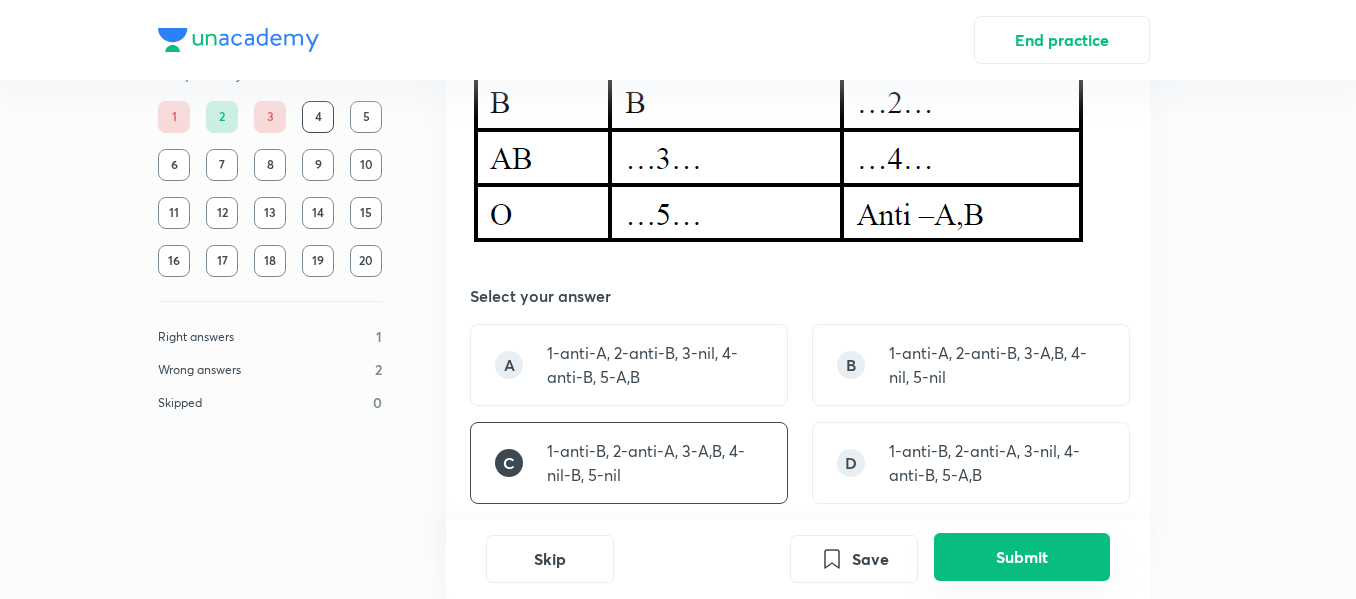 click on "Submit" at bounding box center (1022, 557) 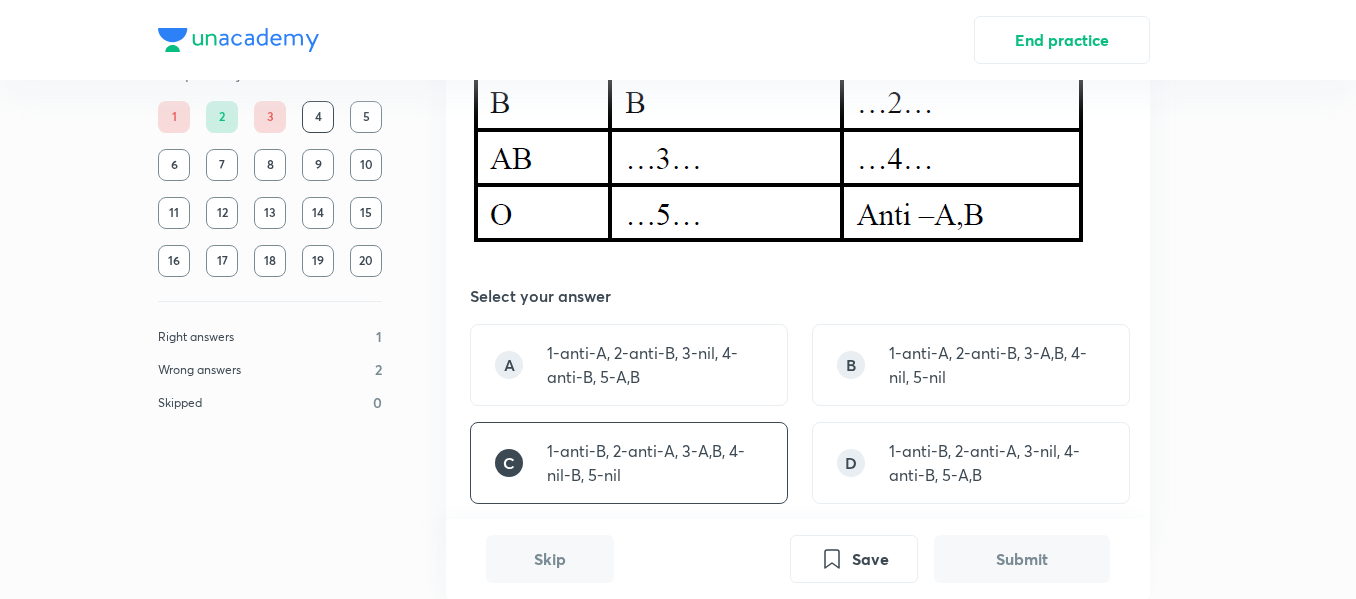 scroll, scrollTop: 867, scrollLeft: 0, axis: vertical 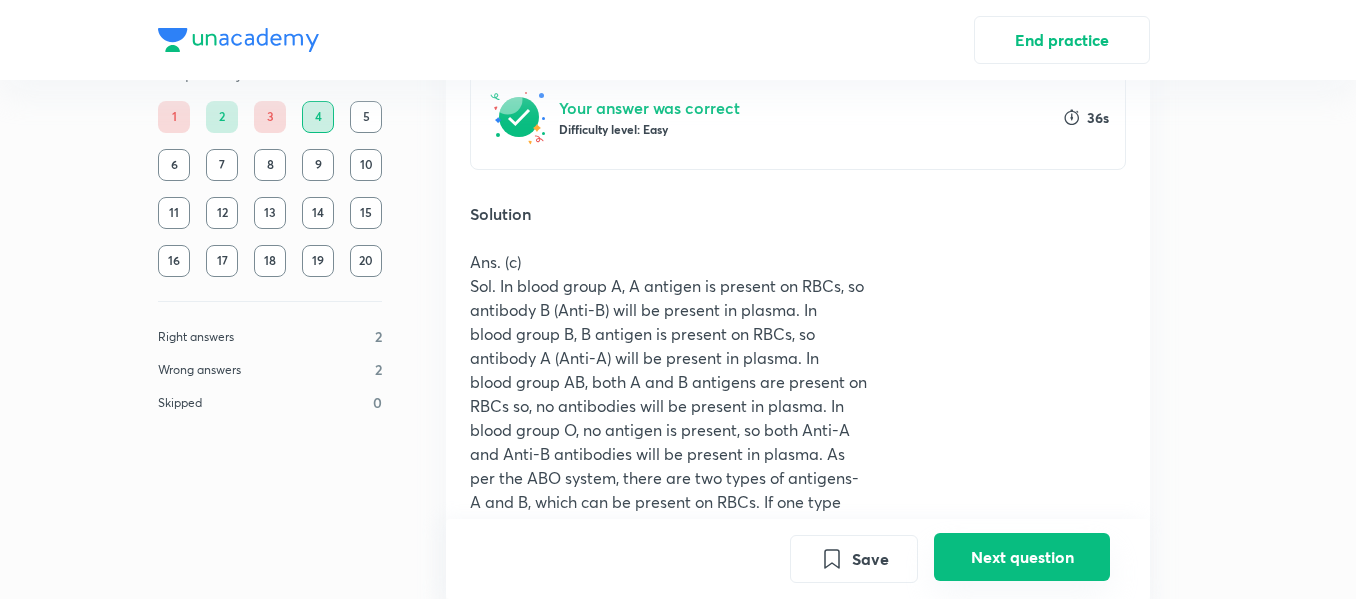 click on "Next question" at bounding box center [1022, 557] 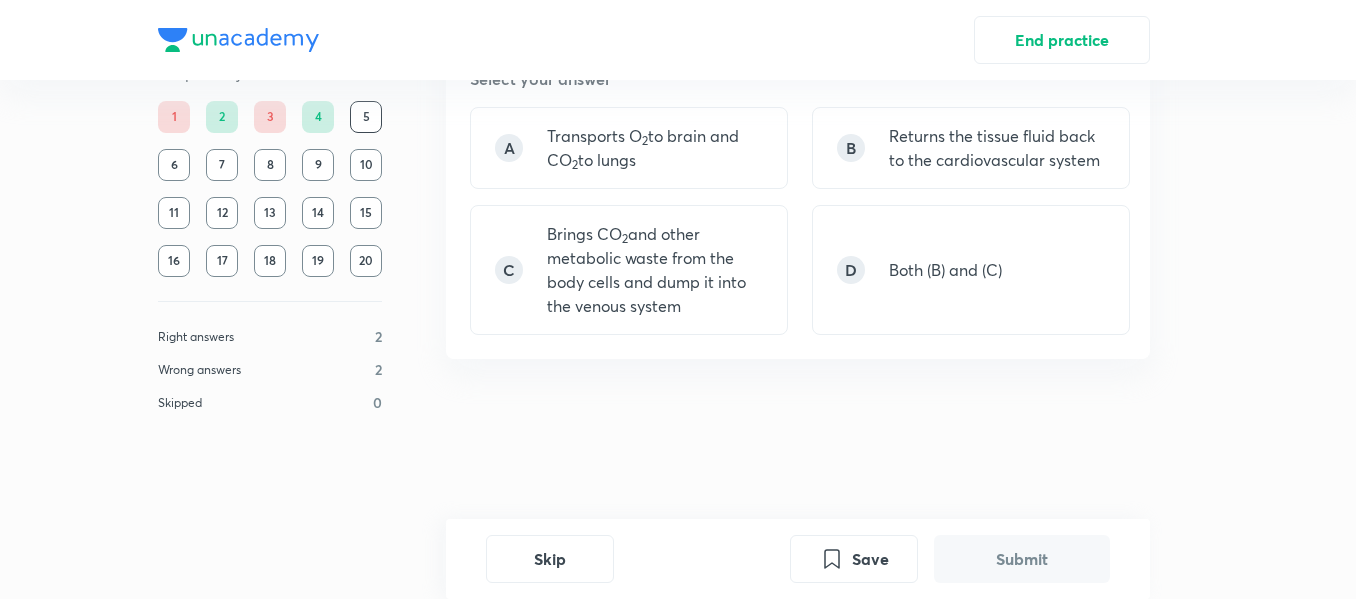 scroll, scrollTop: 0, scrollLeft: 0, axis: both 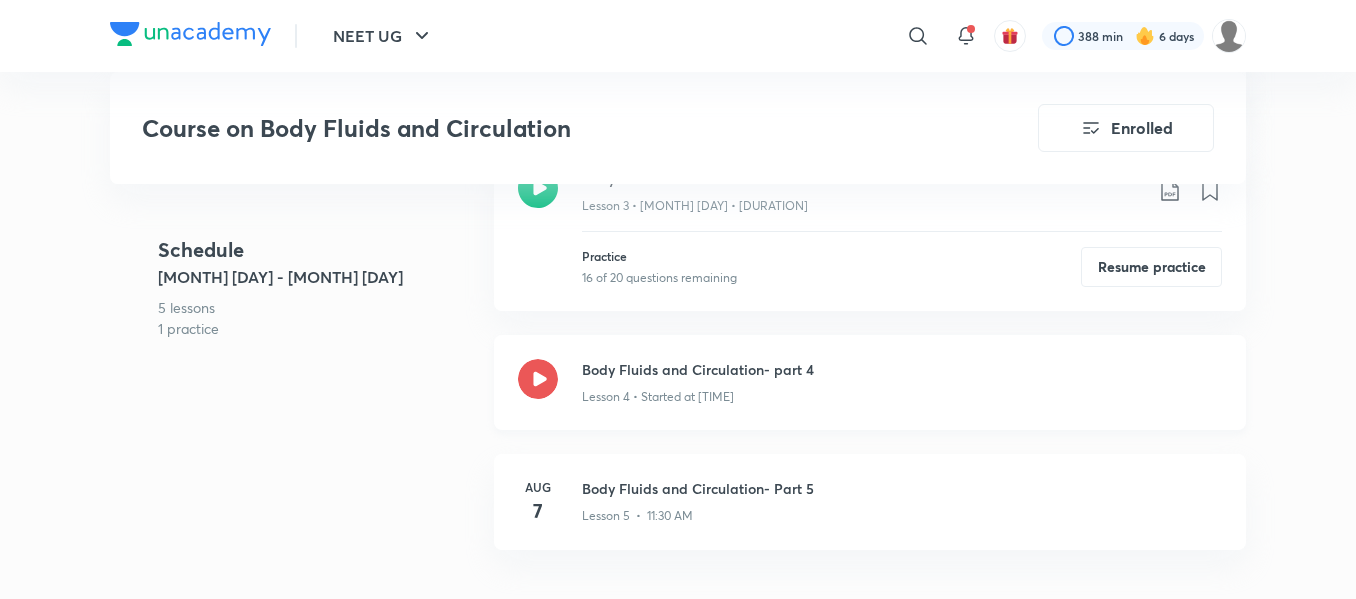 click 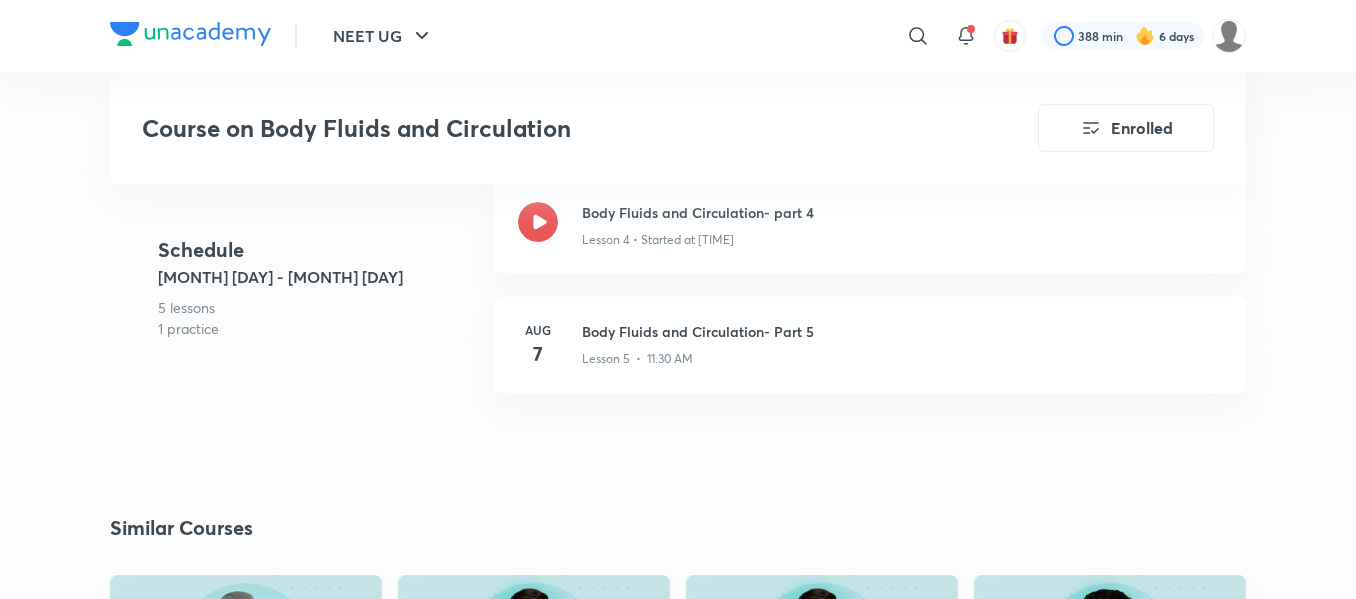 scroll, scrollTop: 1635, scrollLeft: 0, axis: vertical 